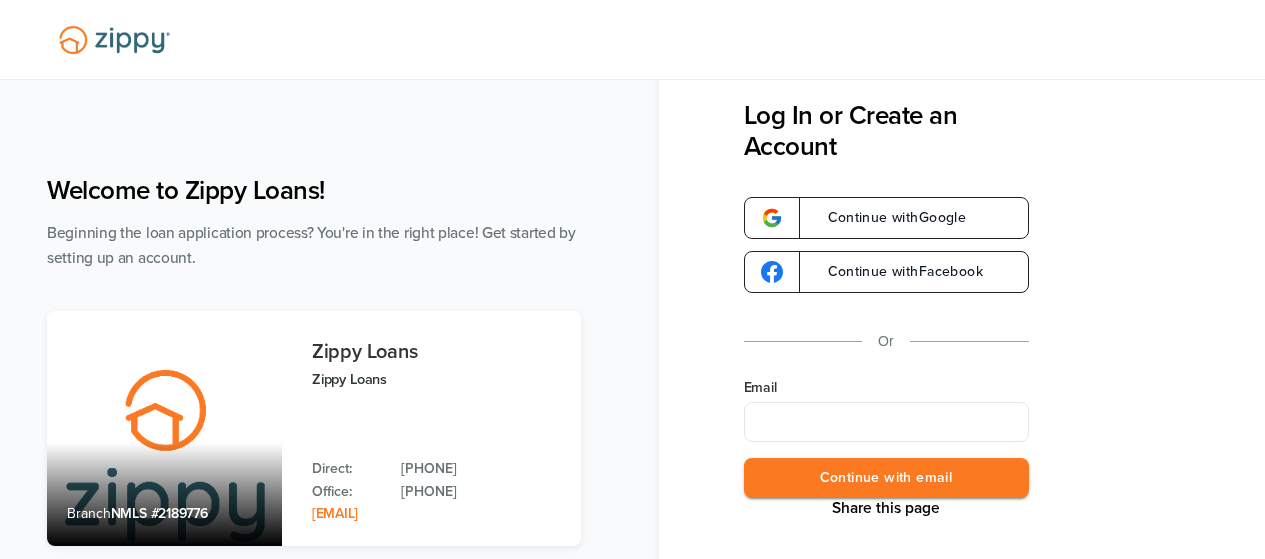 scroll, scrollTop: 0, scrollLeft: 0, axis: both 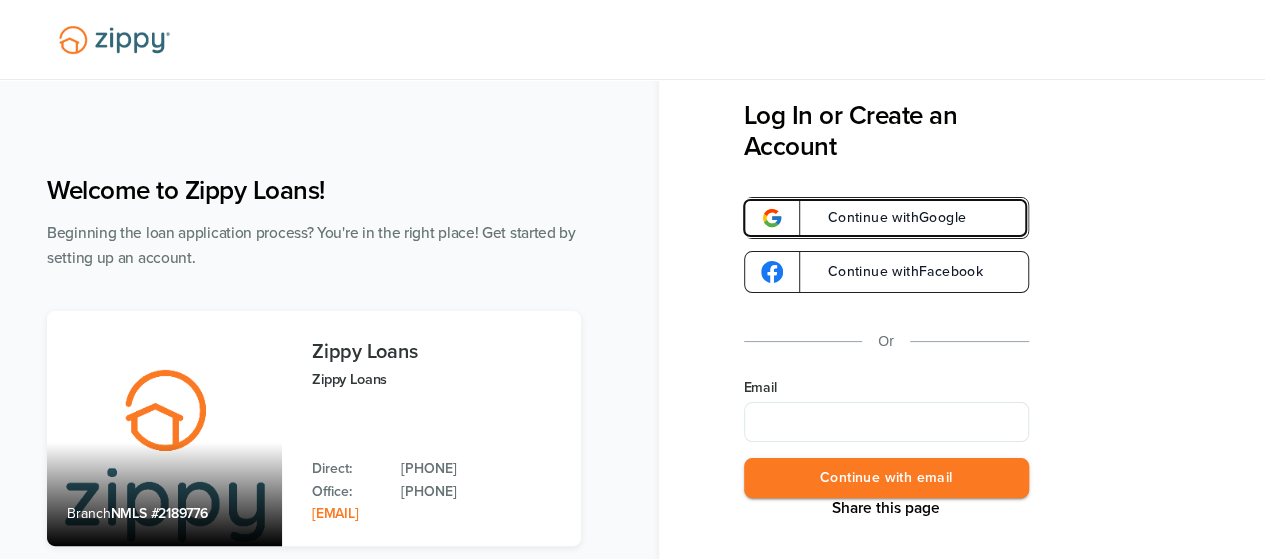 click on "Continue with  Google" at bounding box center (887, 218) 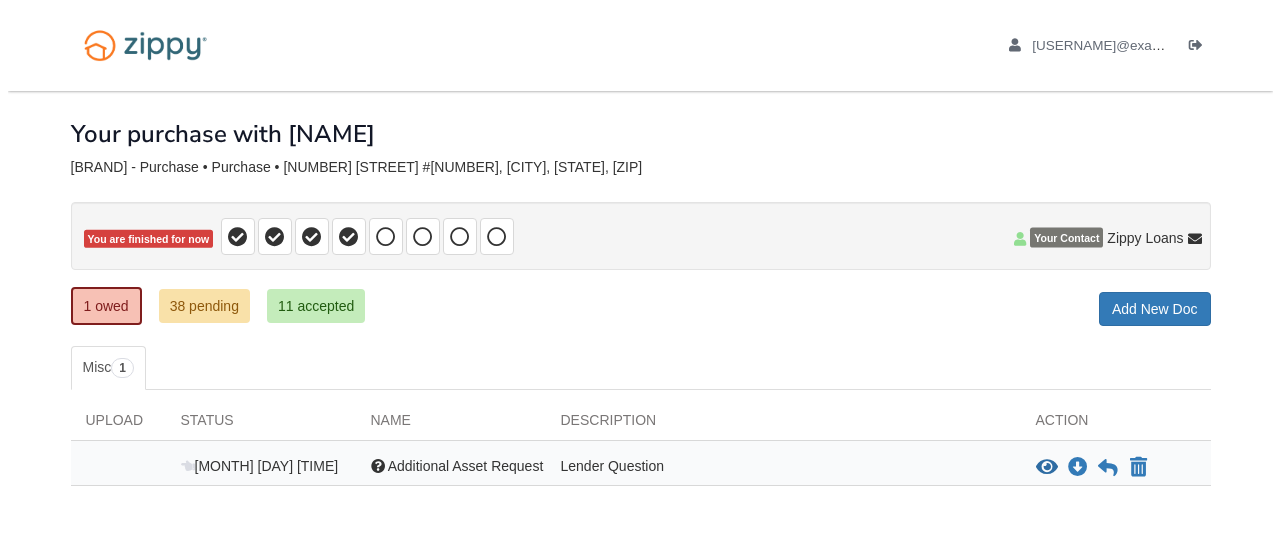 scroll, scrollTop: 0, scrollLeft: 0, axis: both 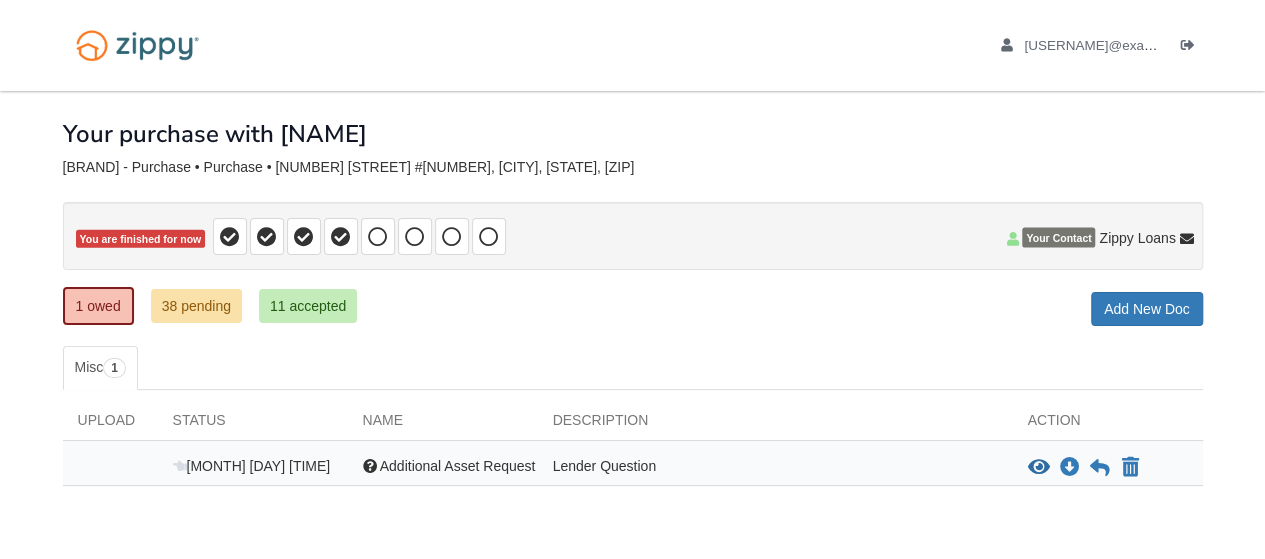 click on "Additional Asset Request" at bounding box center (458, 466) 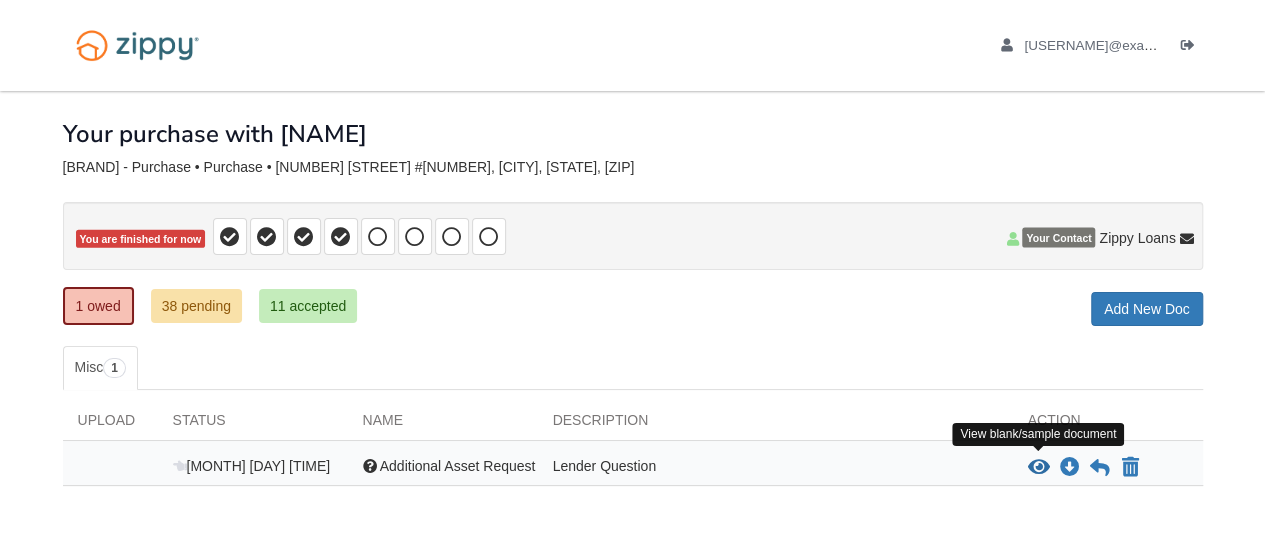 click at bounding box center (1039, 468) 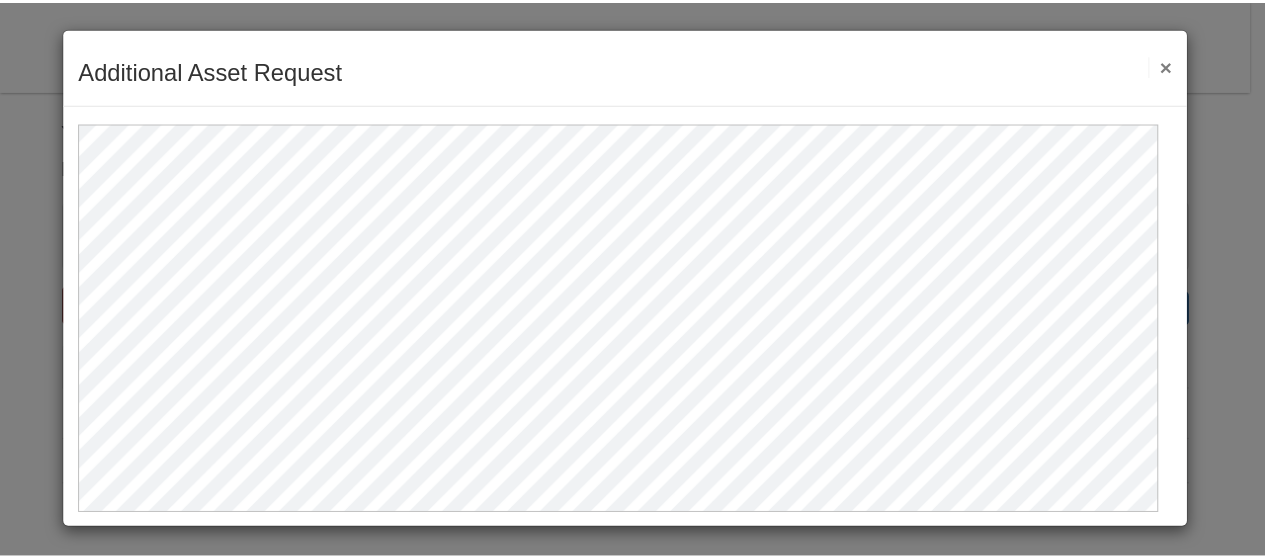scroll, scrollTop: 4, scrollLeft: 0, axis: vertical 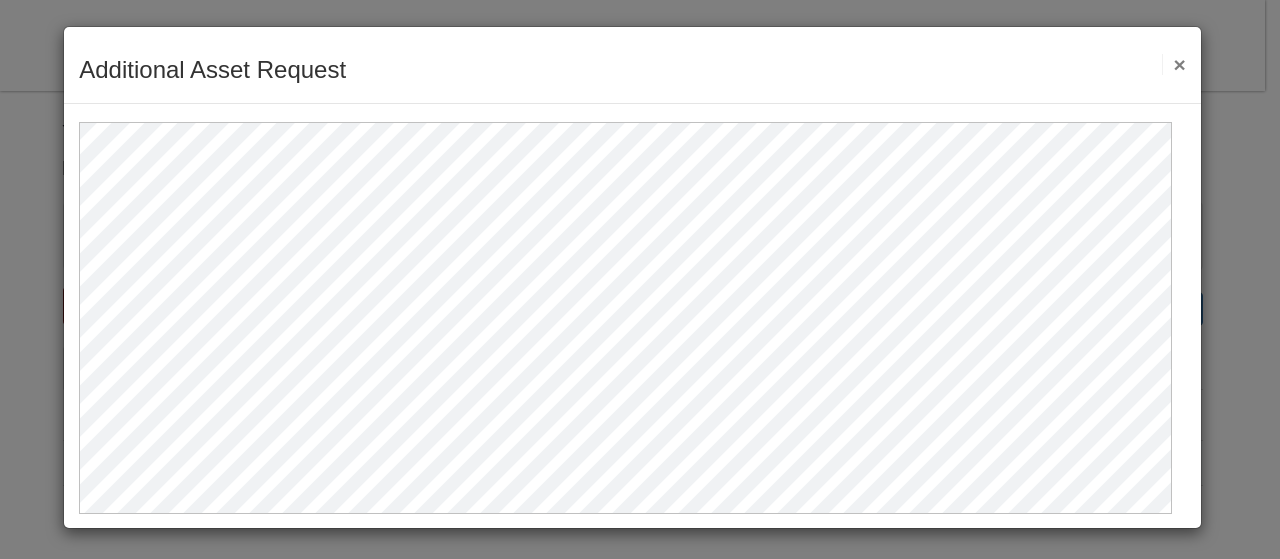 click on "×" at bounding box center [1173, 64] 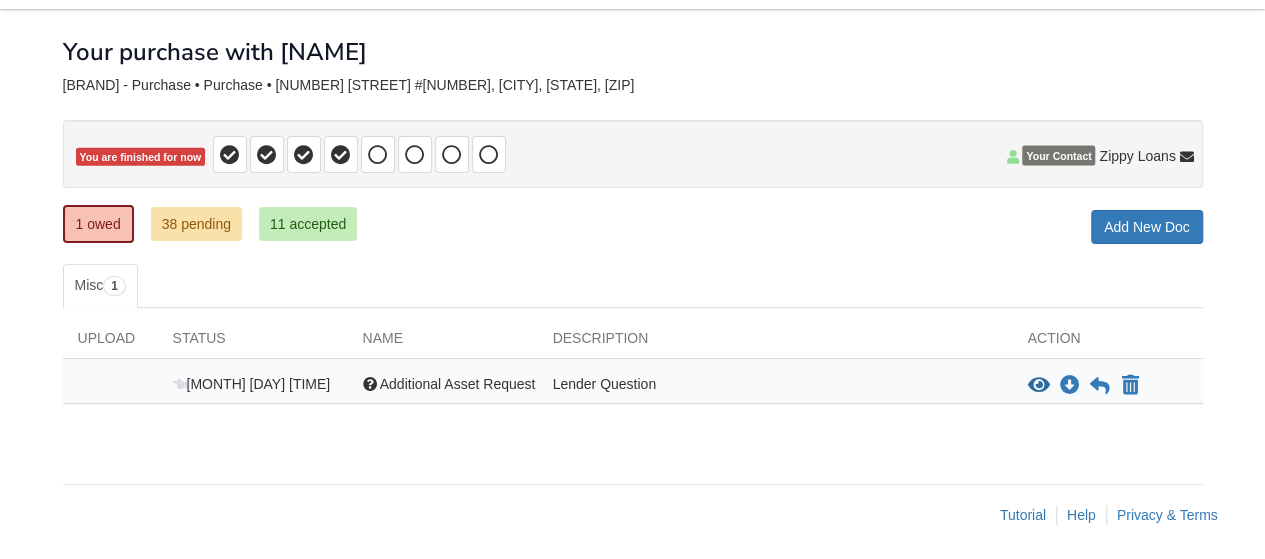 scroll, scrollTop: 0, scrollLeft: 0, axis: both 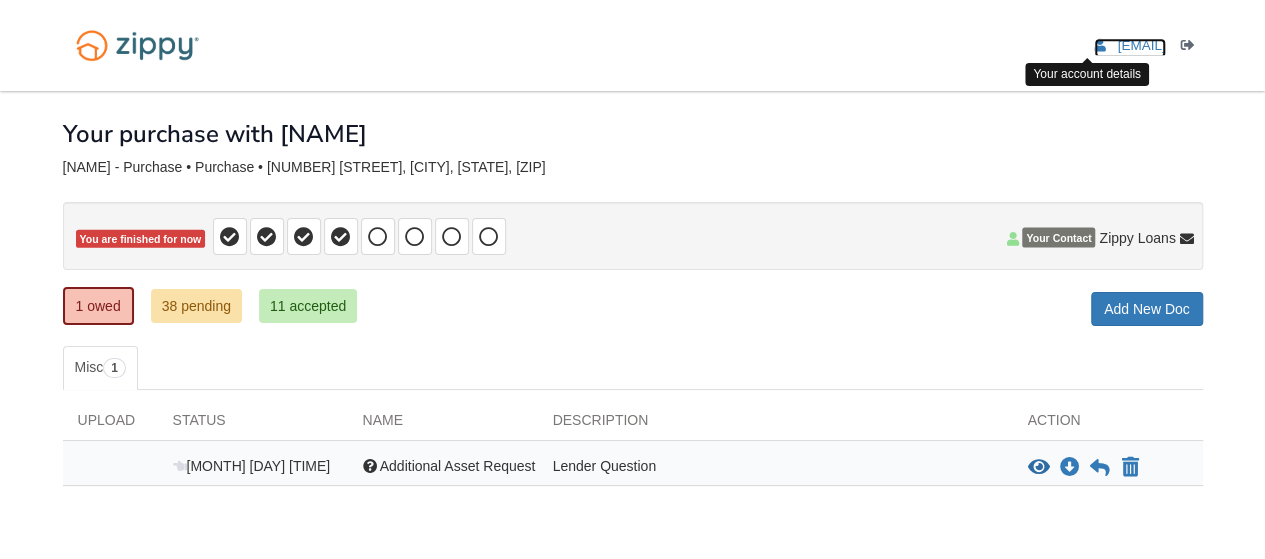 click on "[EMAIL]" at bounding box center (1141, 45) 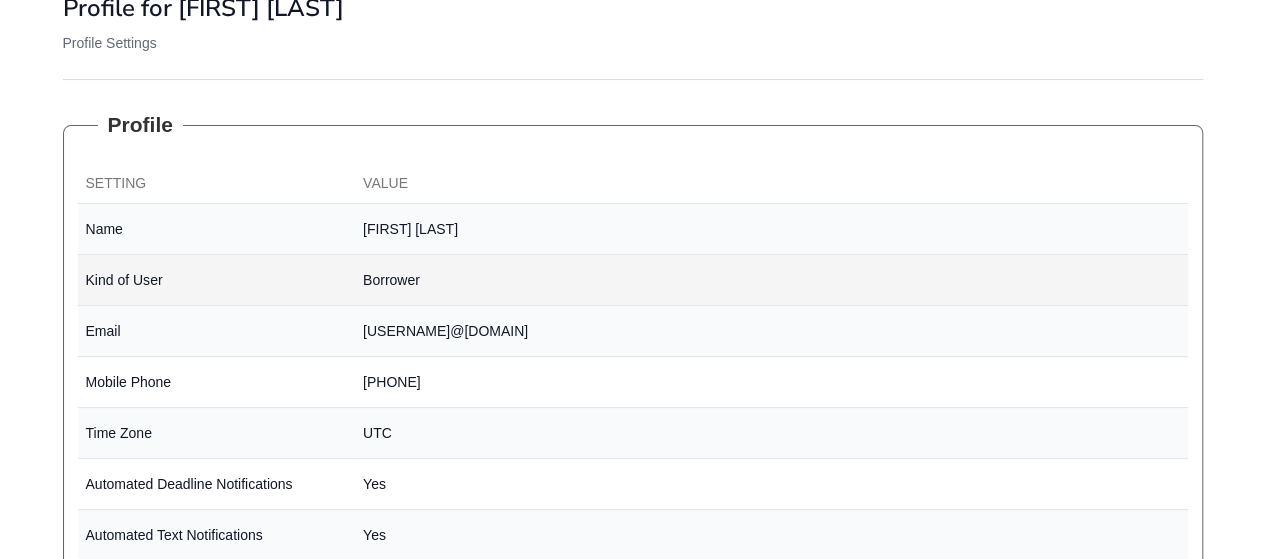 scroll, scrollTop: 0, scrollLeft: 0, axis: both 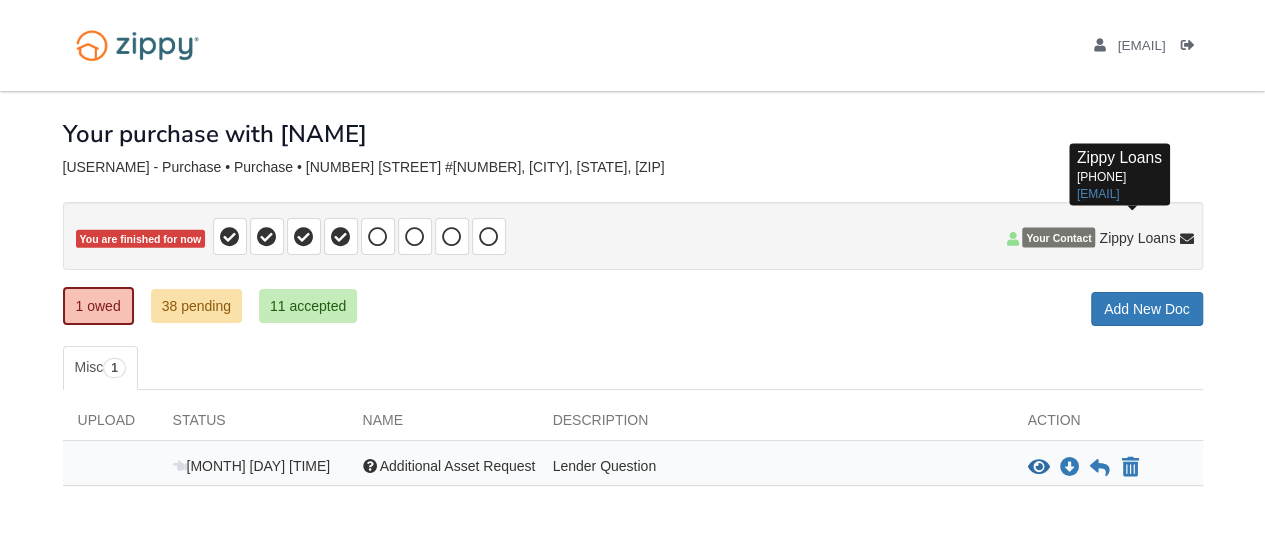 click at bounding box center (1187, 240) 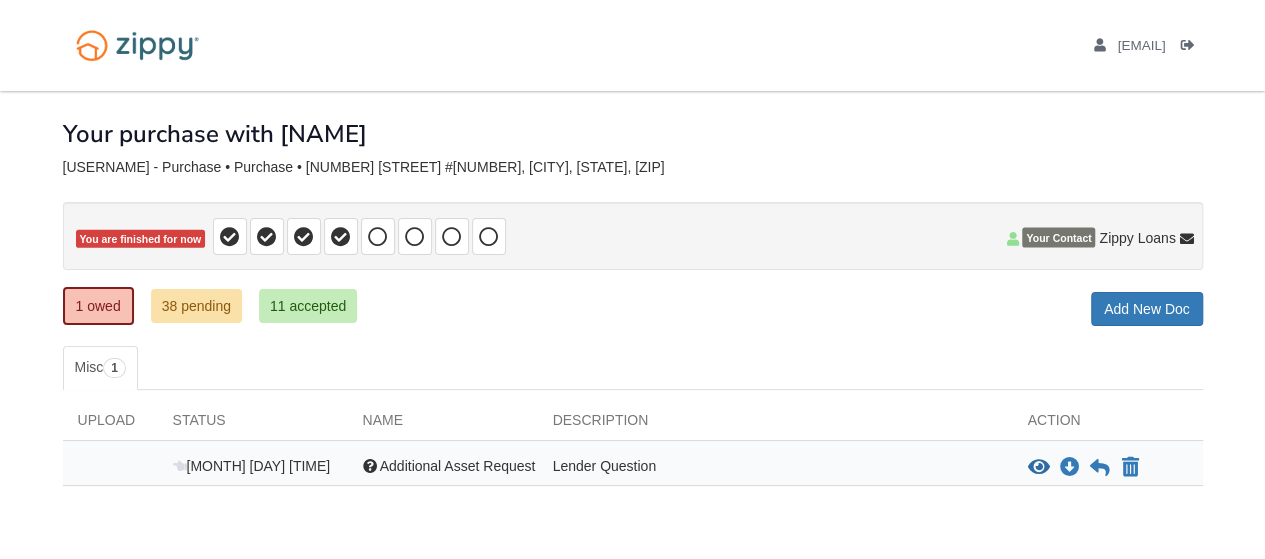 click on "Your Contact
[BRAND]
[BRAND]" at bounding box center [1099, 236] 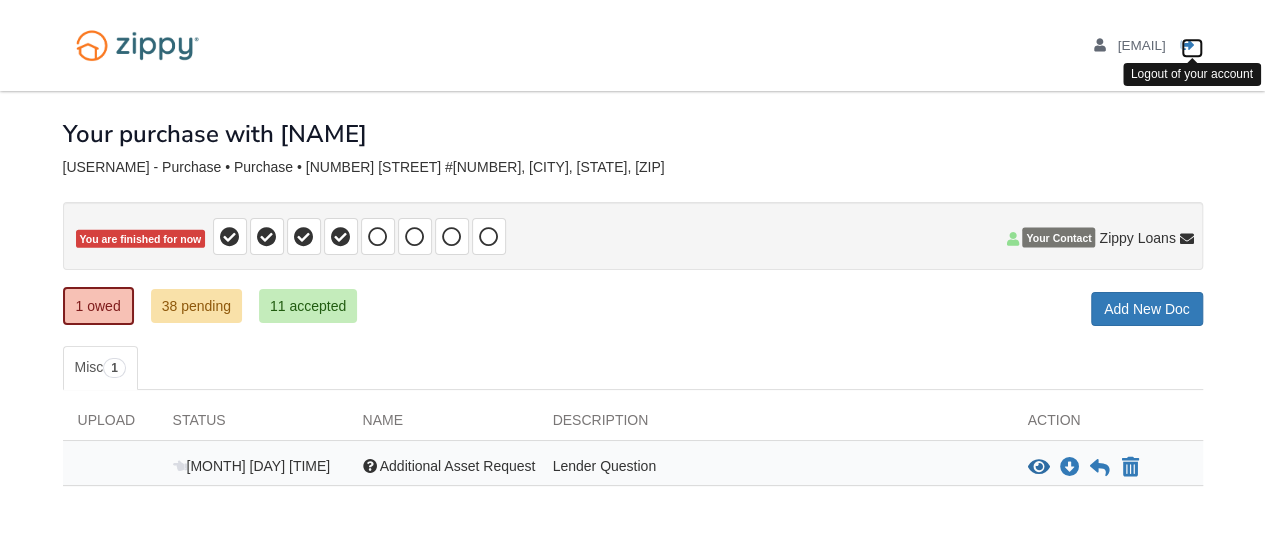 click at bounding box center [1188, 46] 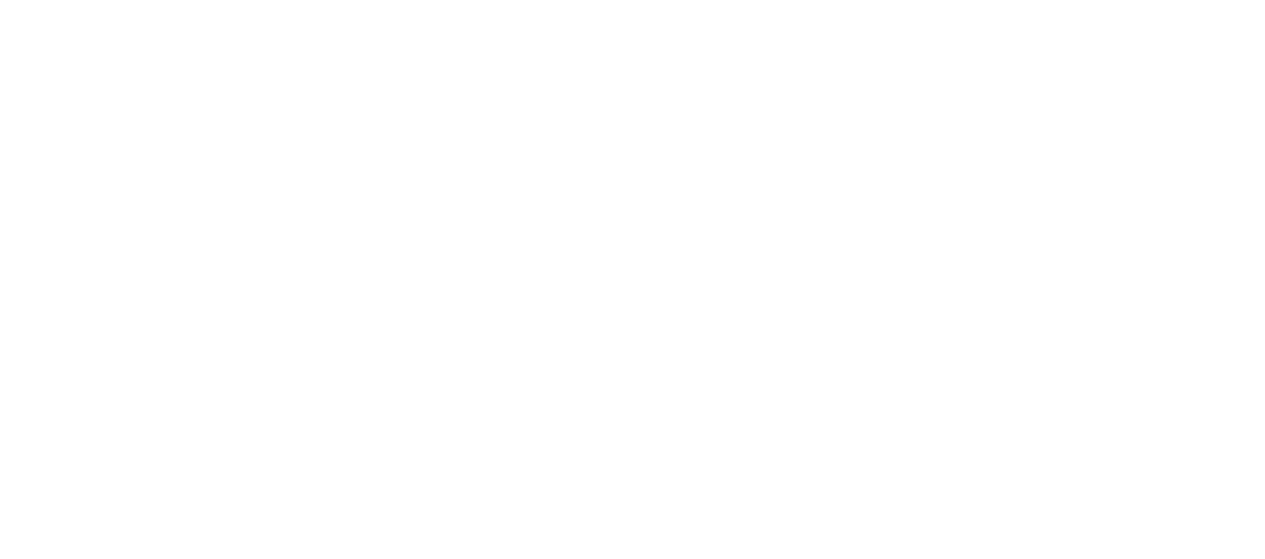 scroll, scrollTop: 0, scrollLeft: 0, axis: both 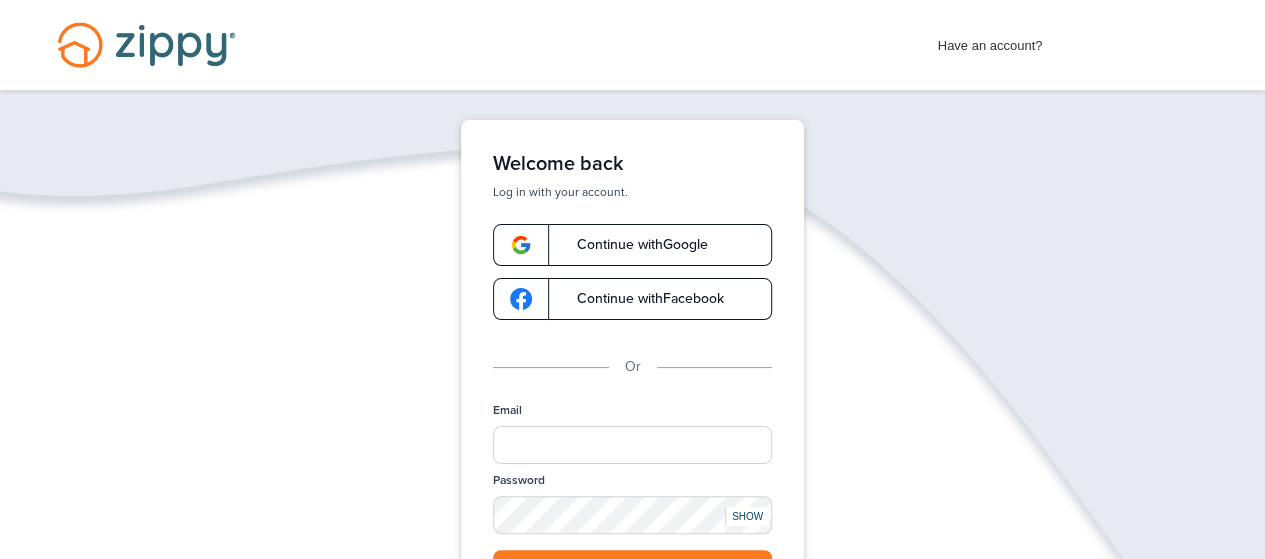click on "Continue with  Google" at bounding box center (632, 245) 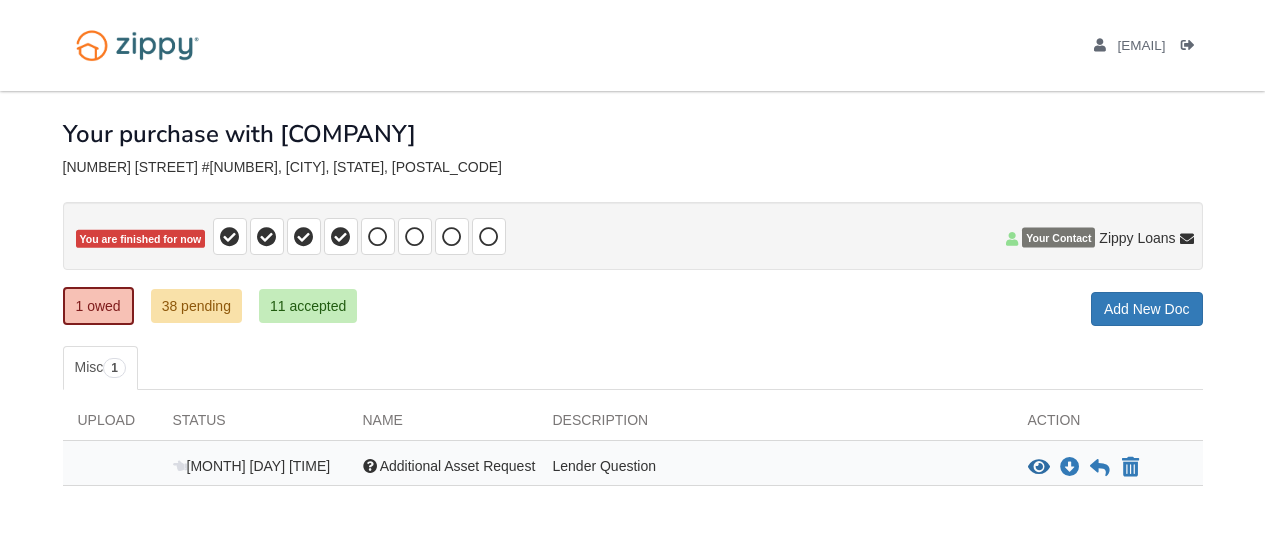 scroll, scrollTop: 0, scrollLeft: 0, axis: both 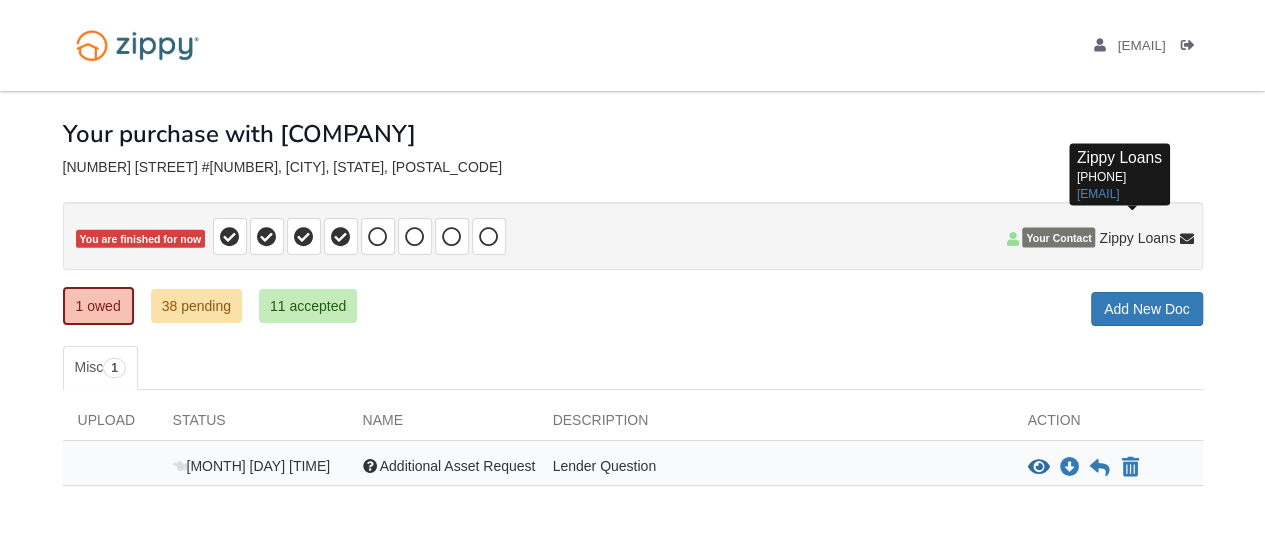 click at bounding box center (1187, 240) 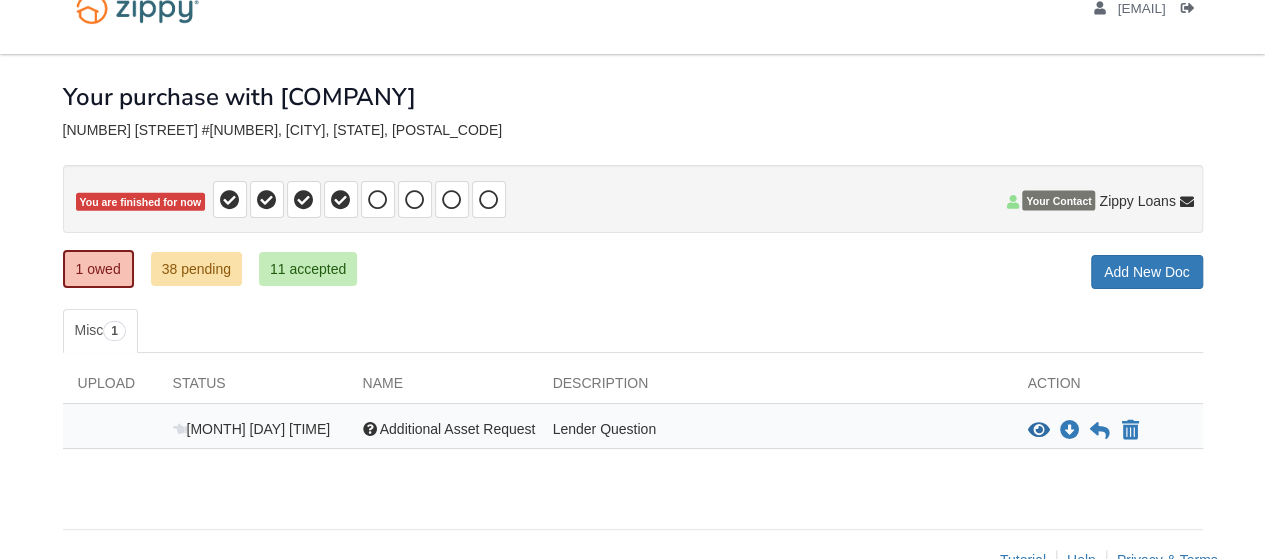 scroll, scrollTop: 0, scrollLeft: 0, axis: both 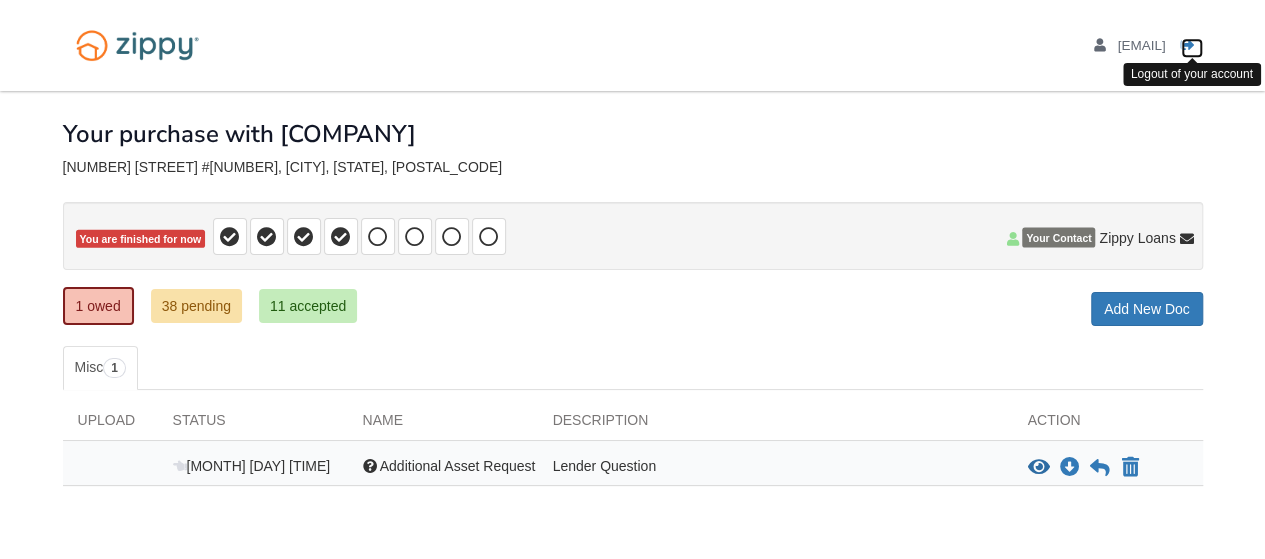 click at bounding box center [1188, 46] 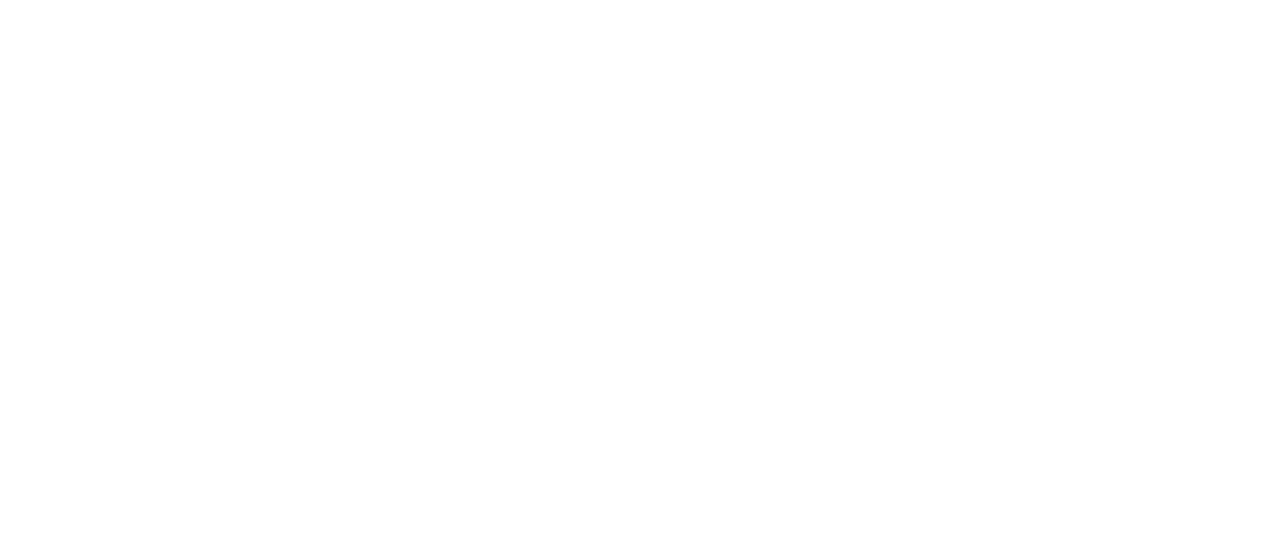 scroll, scrollTop: 0, scrollLeft: 0, axis: both 